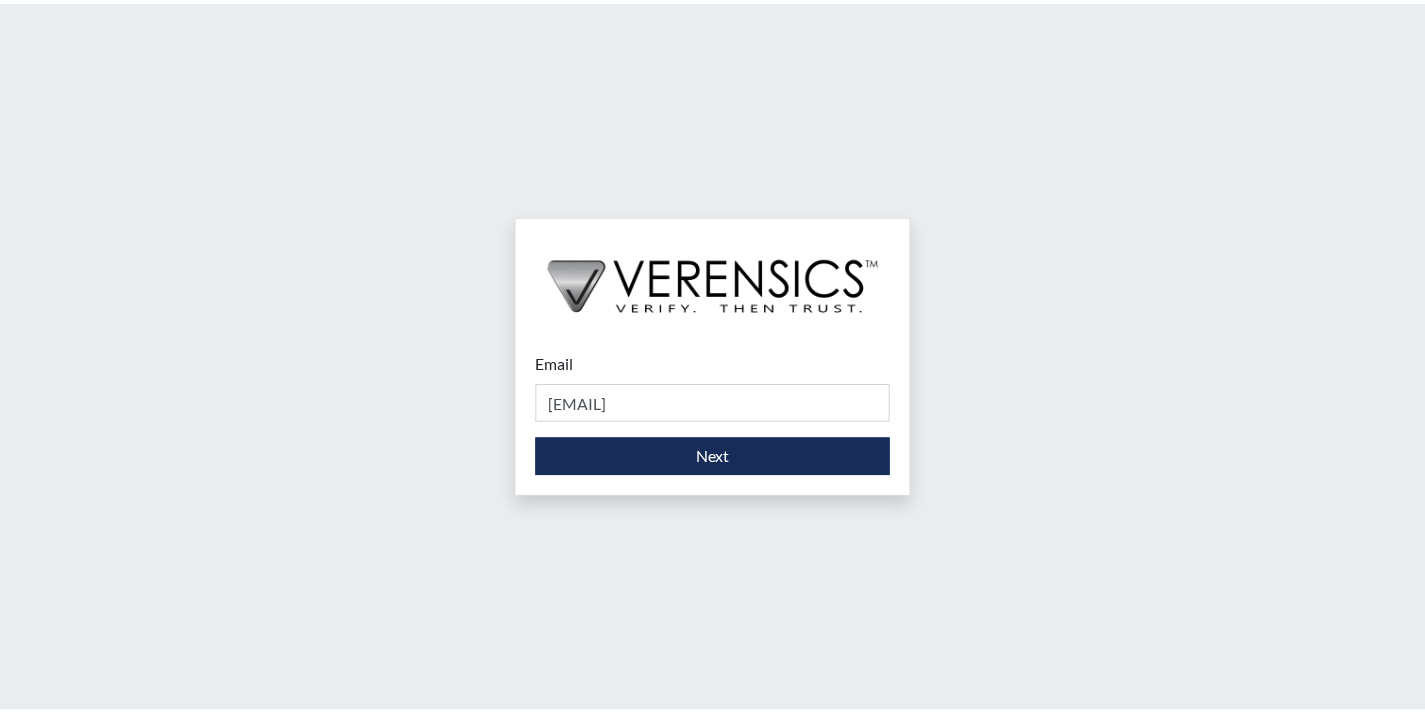 scroll, scrollTop: 0, scrollLeft: 0, axis: both 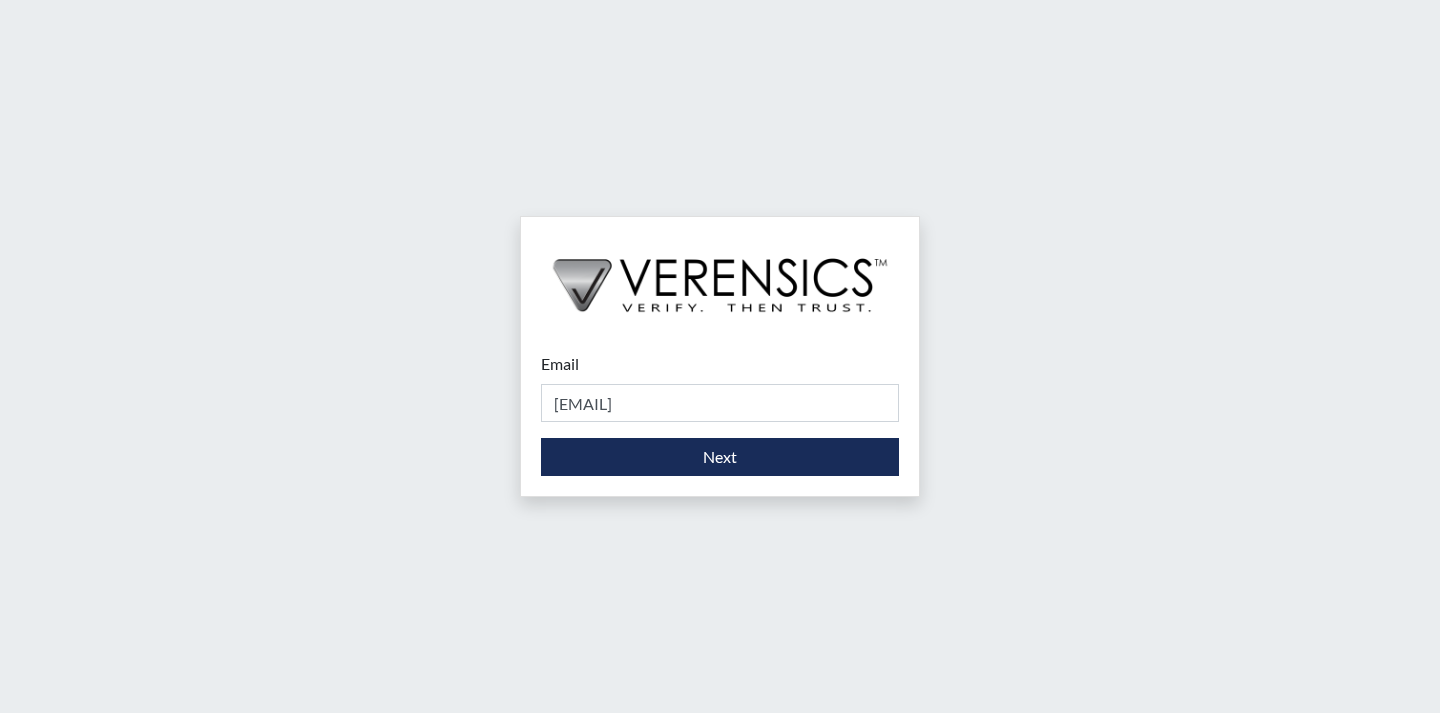 type on "[EMAIL]" 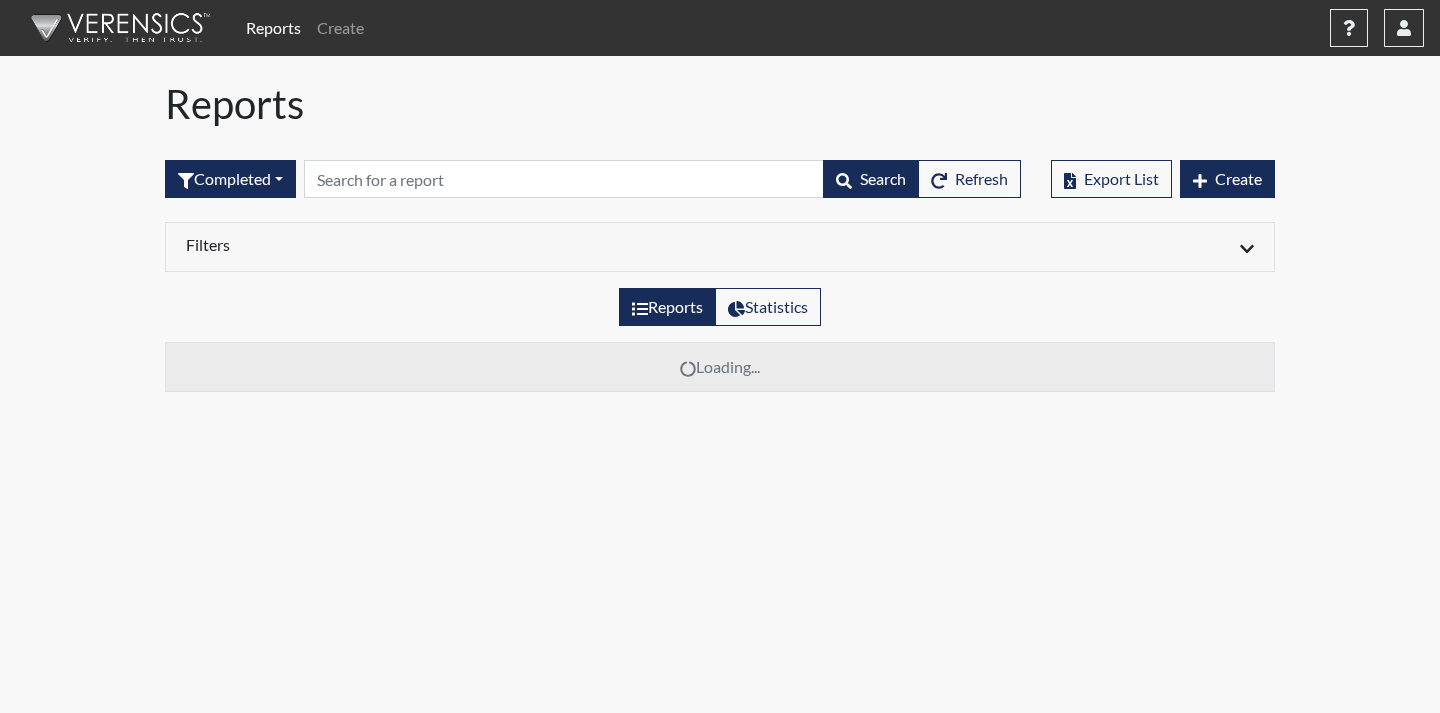 click on "User [EMAIL] Organization Georgia Department of Corrections Sign Out  Reports   Completed  All  Created   Sent by email   In Progress   Declined   Completed  Search Refresh Export List Create Filters  Date Range  (All) Reset  Regions  (All) Reset (All)" at bounding box center (720, 356) 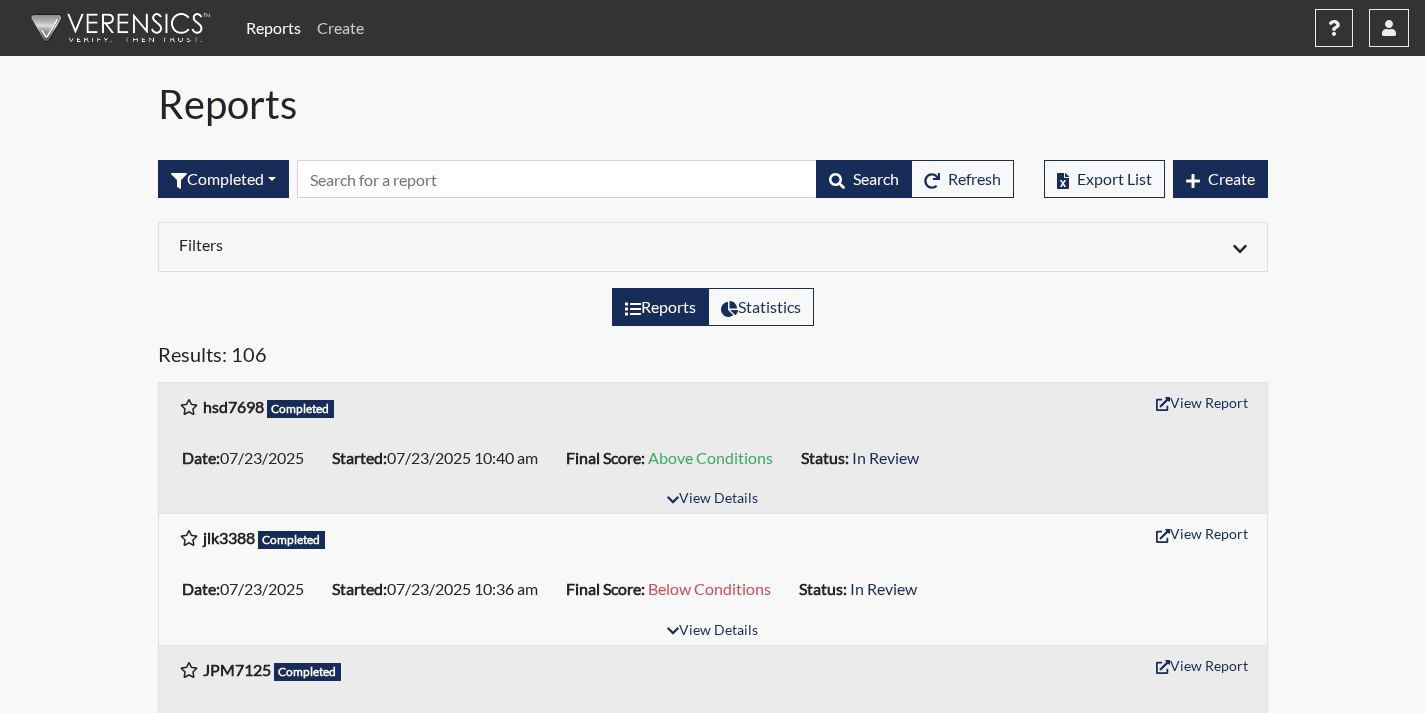 click on "Create" at bounding box center [340, 28] 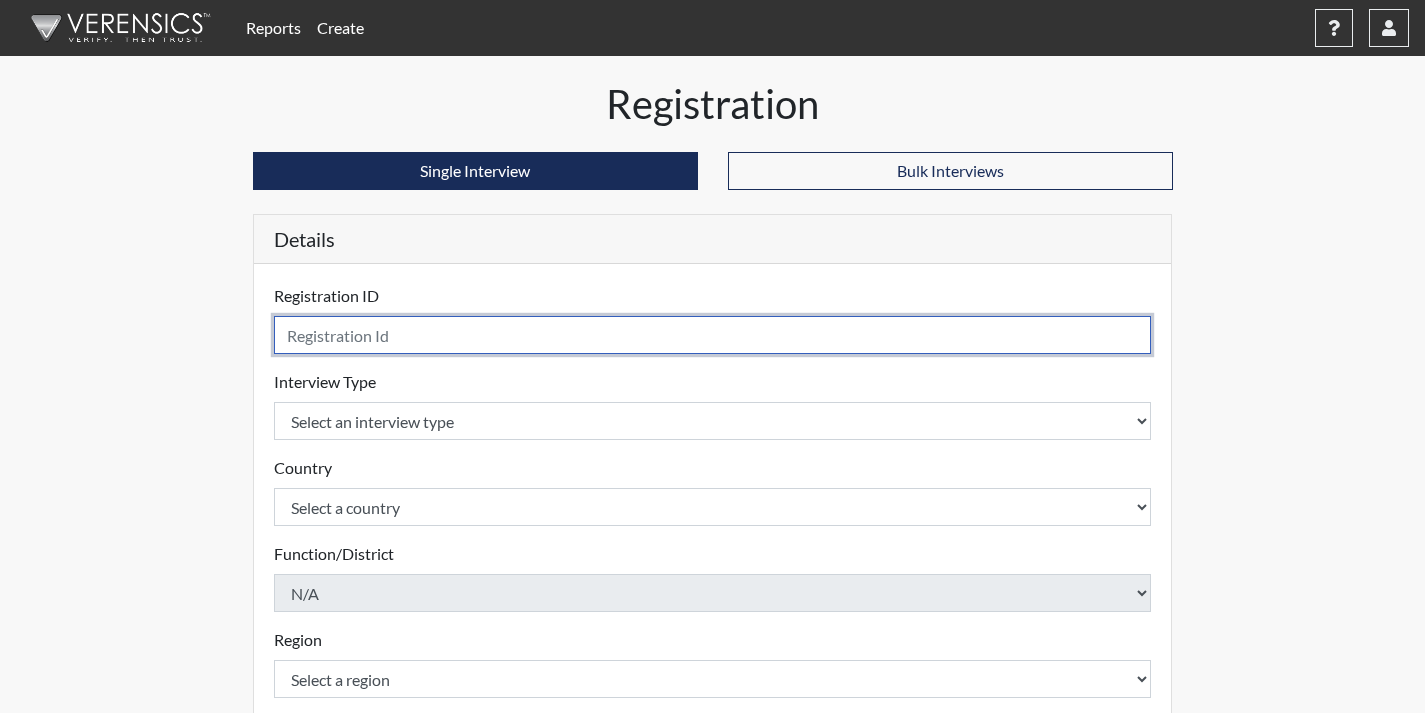 click at bounding box center (713, 335) 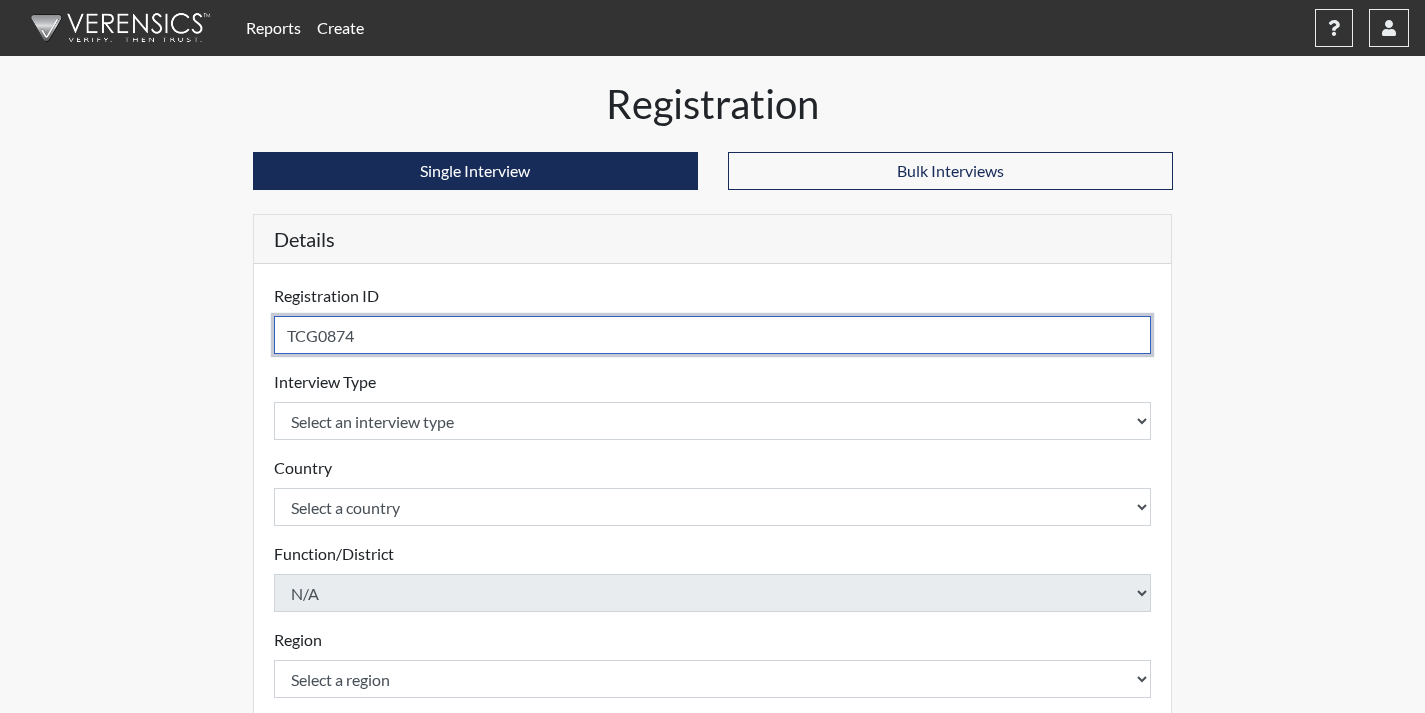 type on "TCG0874" 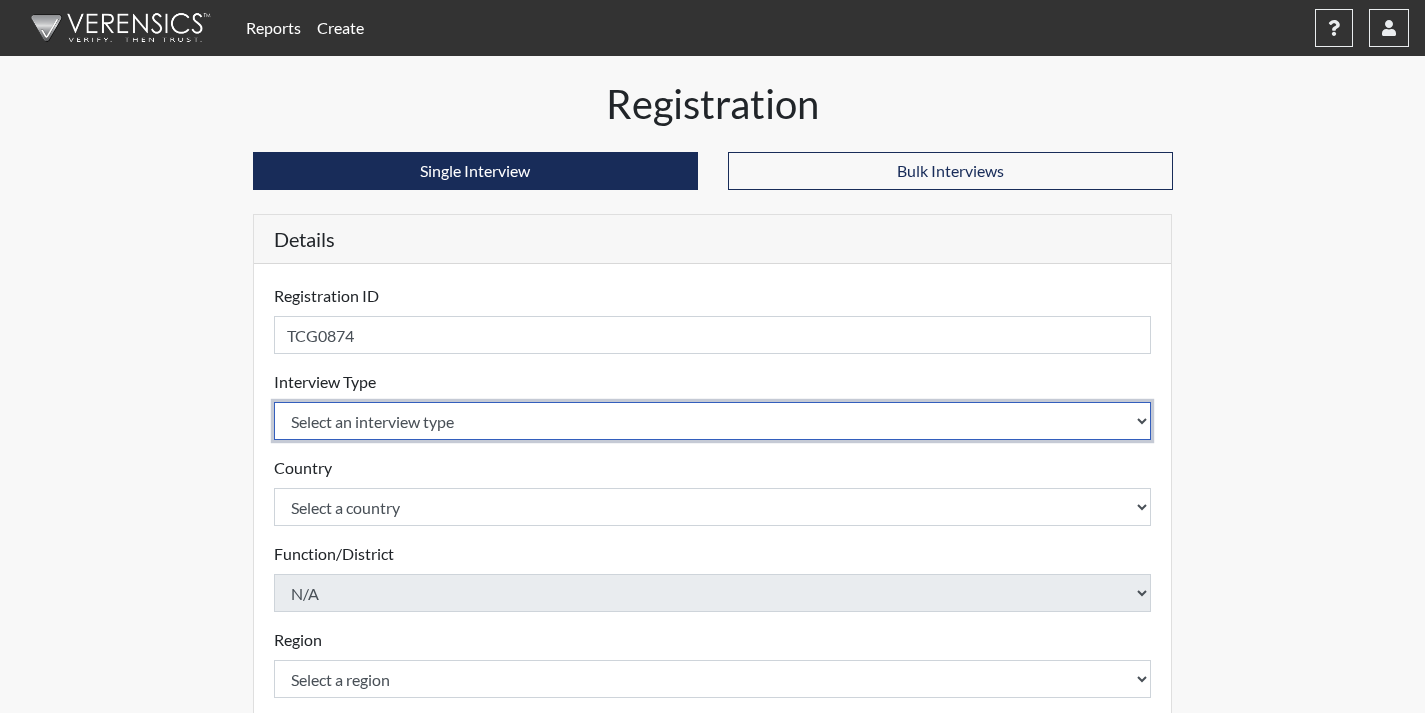 click on "Select an interview type  Corrections Pre-Employment" at bounding box center (713, 421) 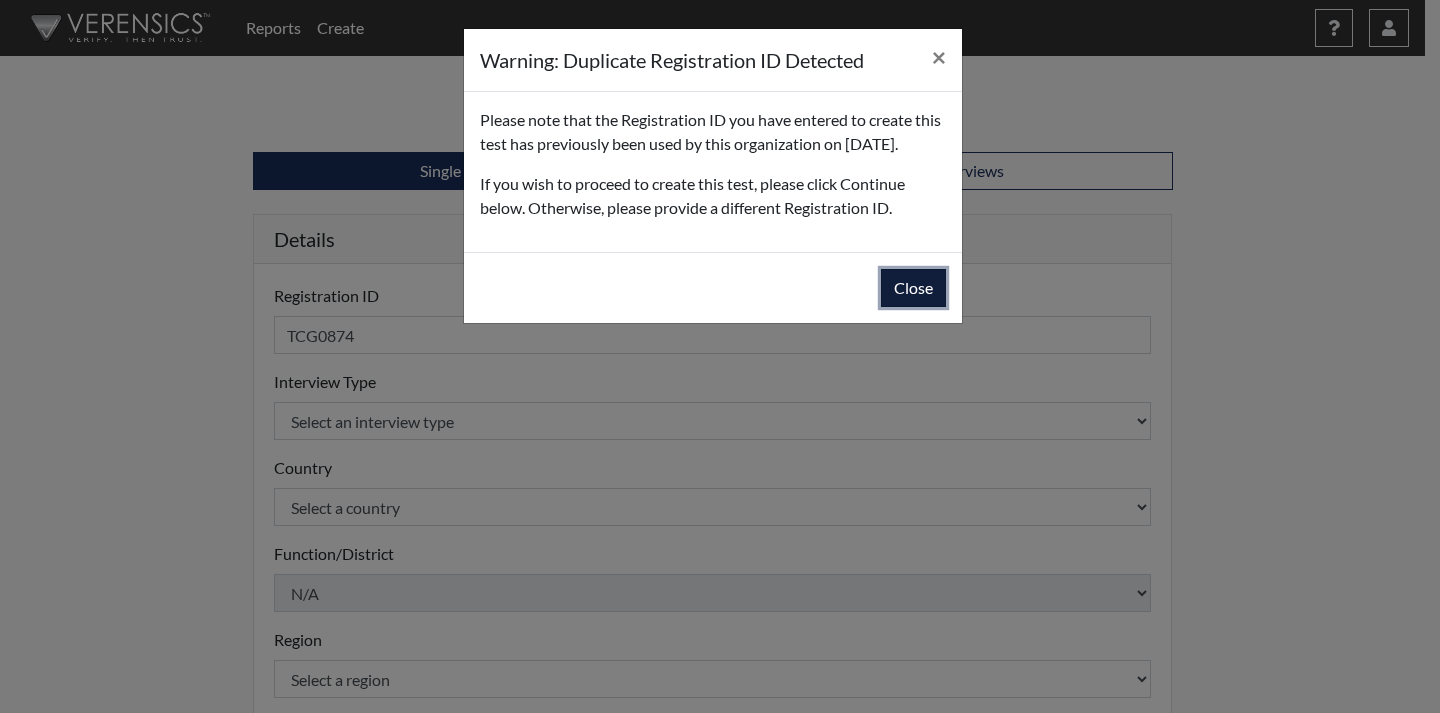 click on "Close" at bounding box center [913, 288] 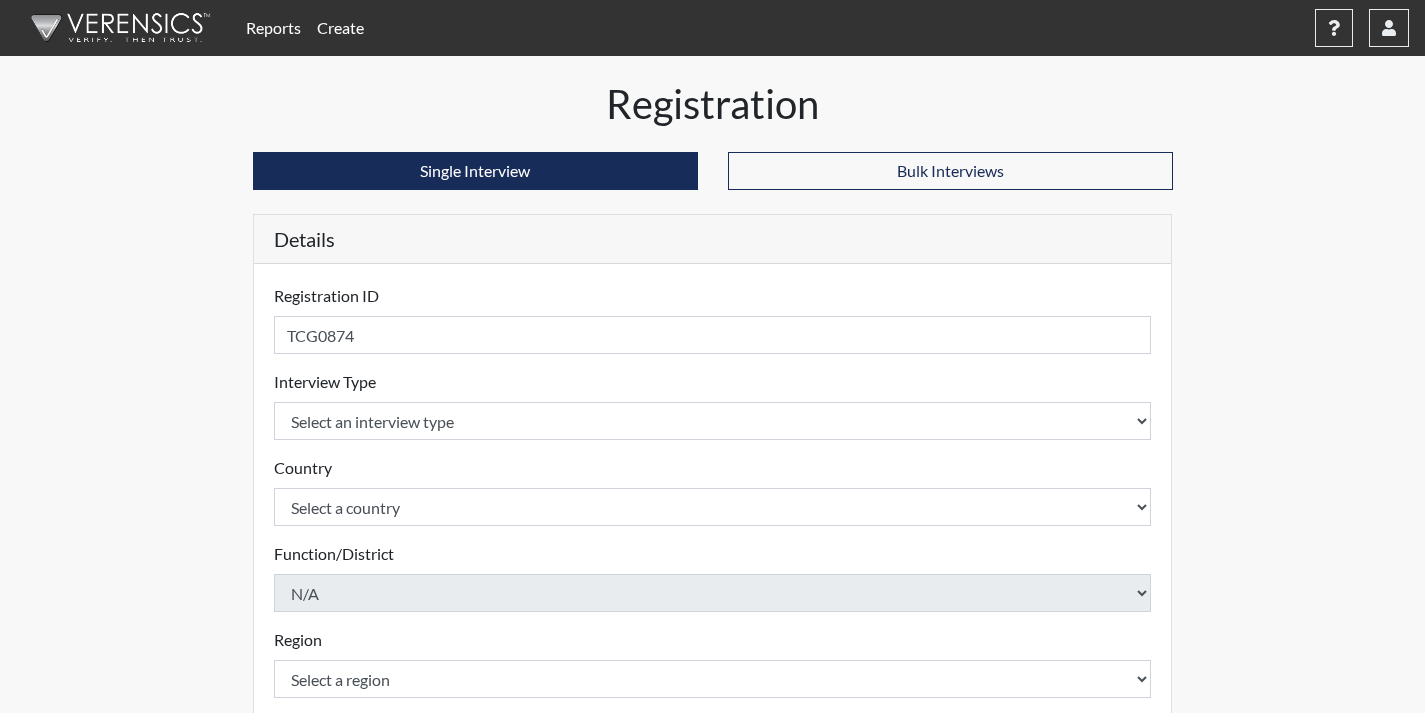 click on "Reports" at bounding box center (273, 28) 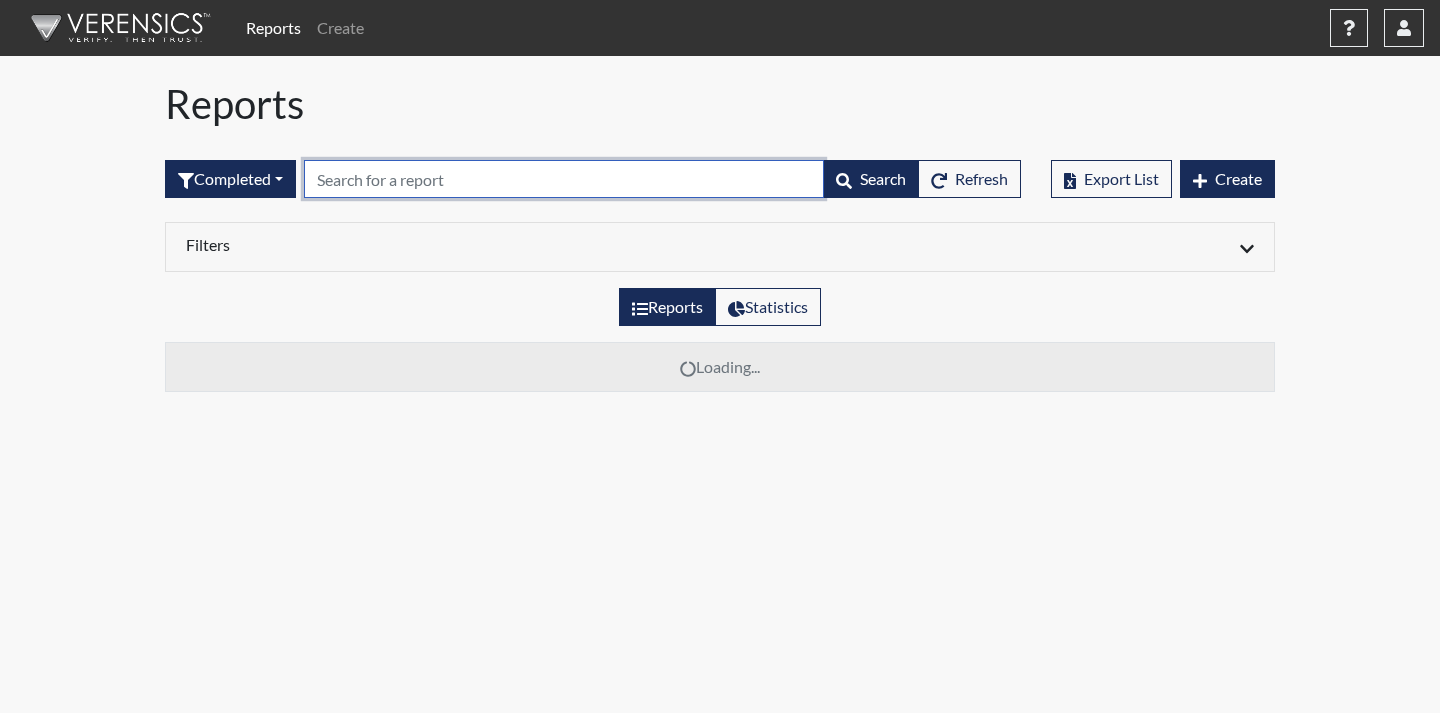 click at bounding box center (564, 179) 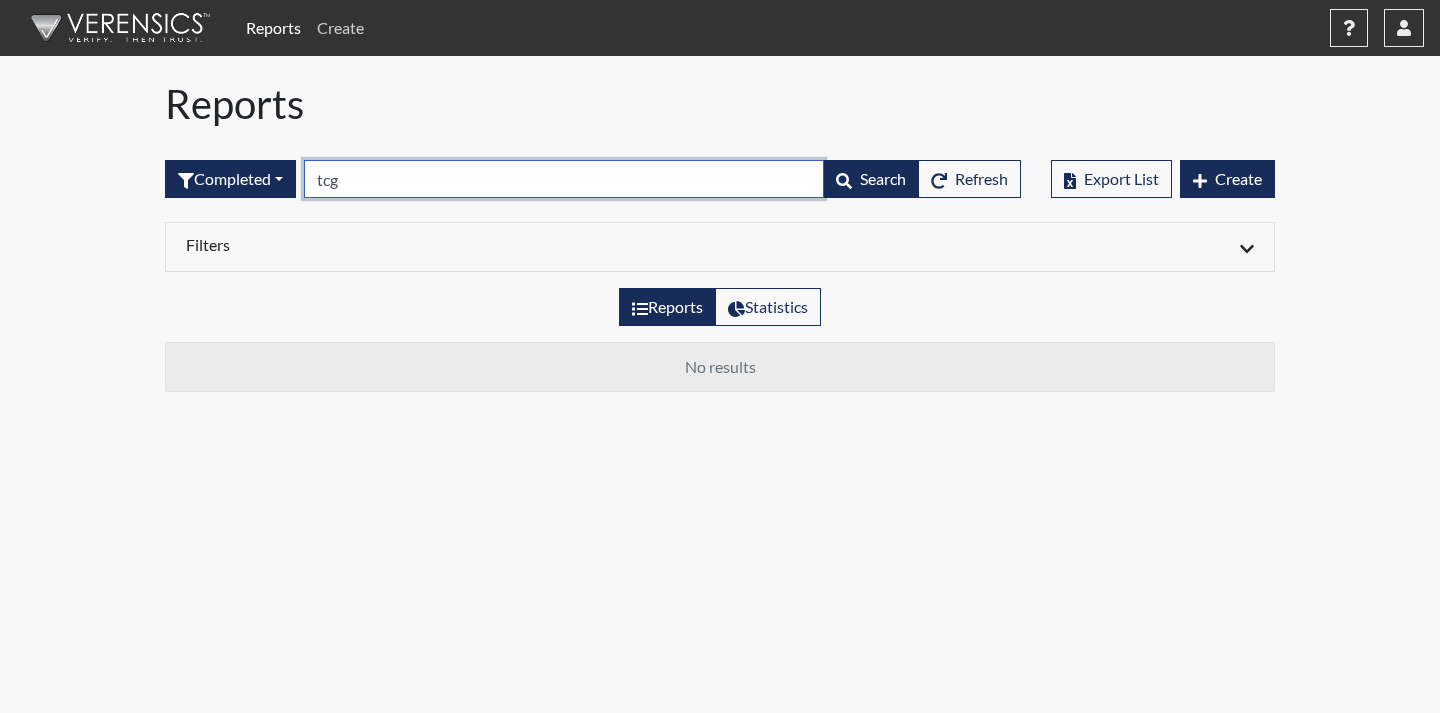 type on "tcg" 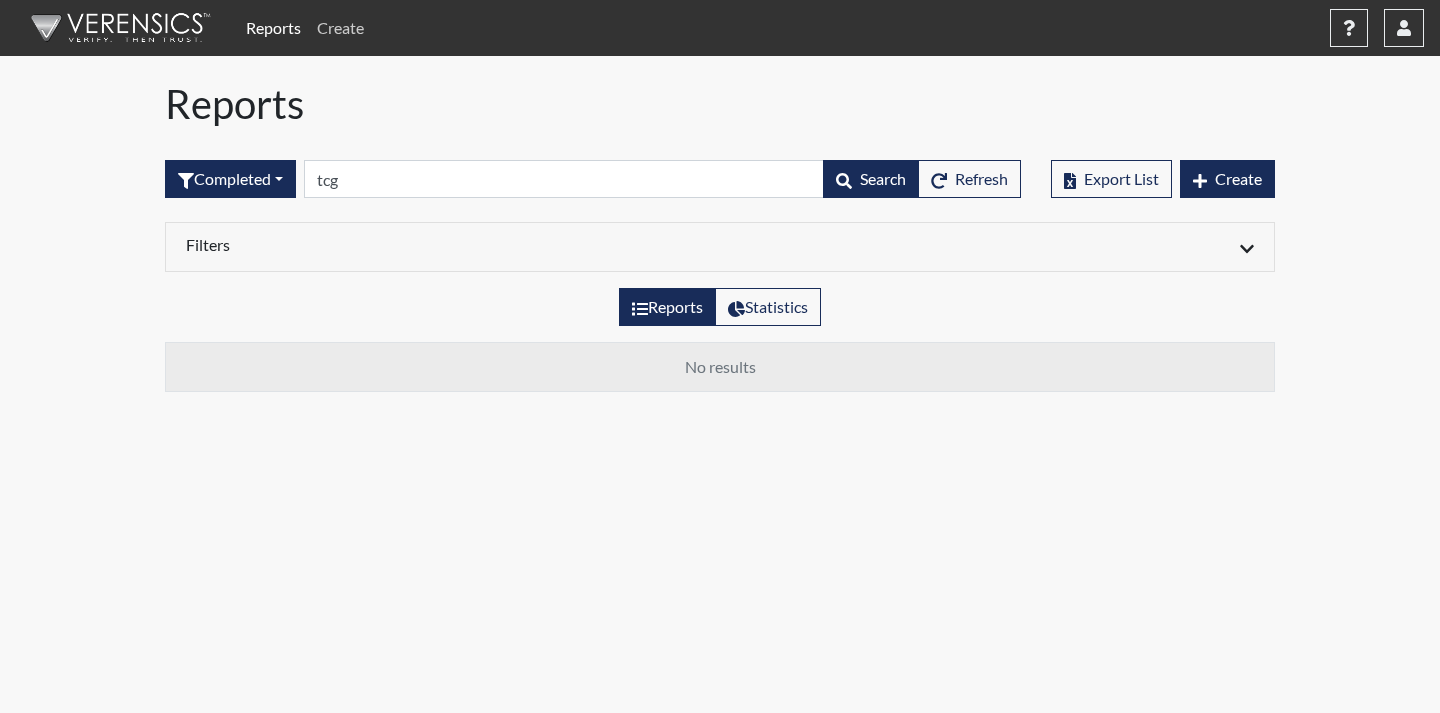 click on "Create" at bounding box center [340, 28] 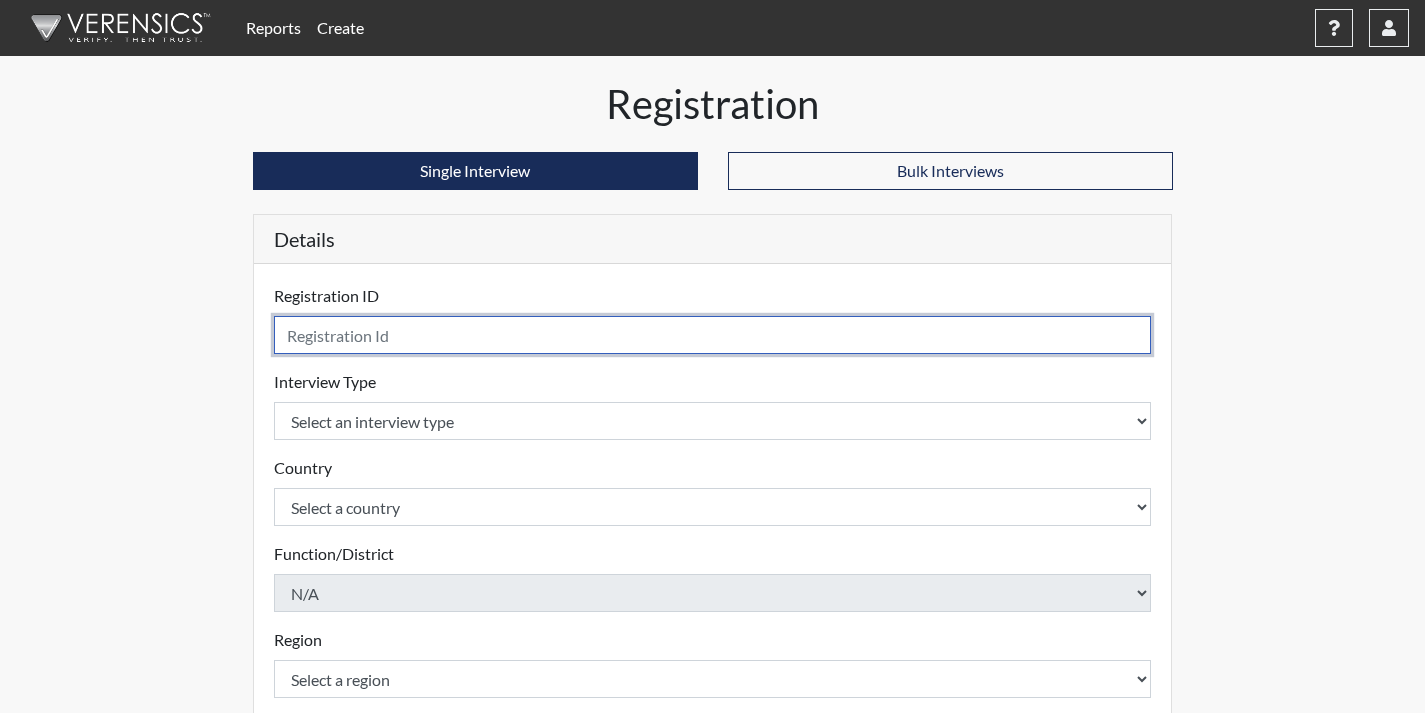 click at bounding box center (713, 335) 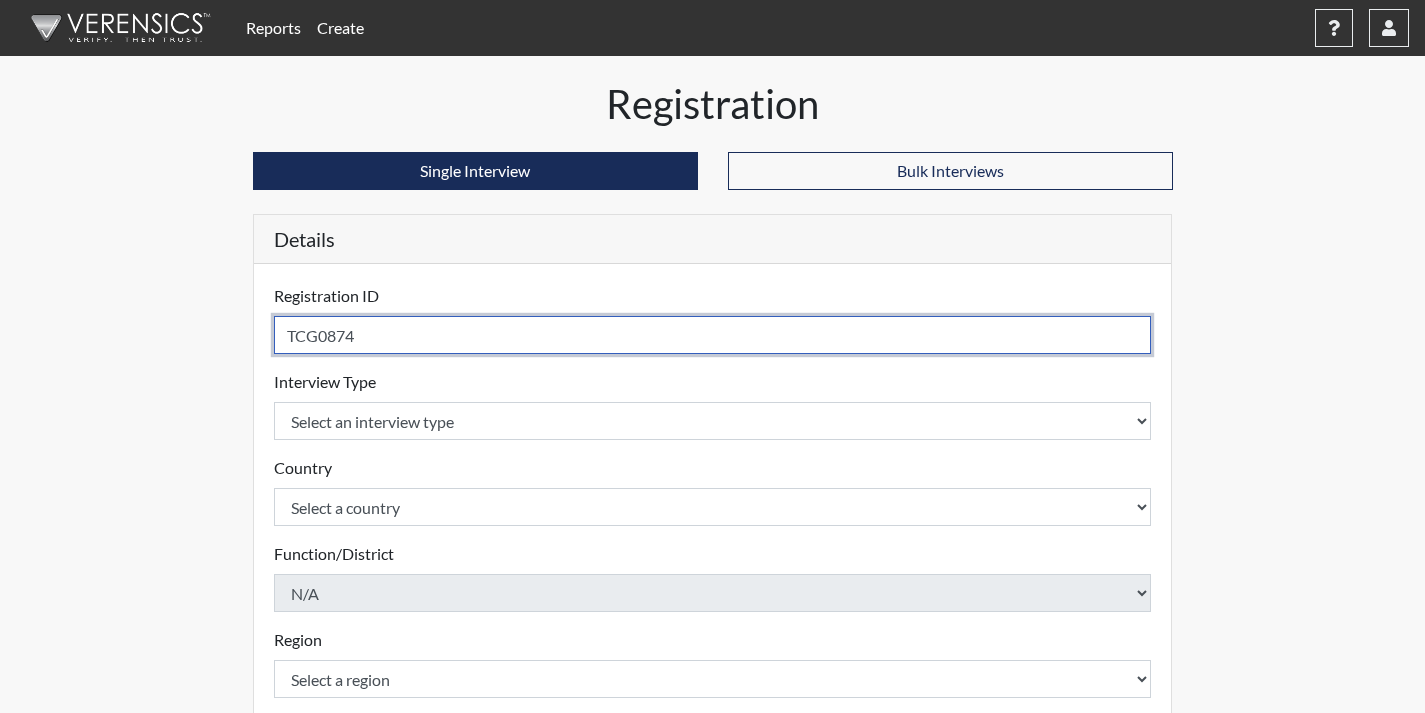 type on "TCG0874" 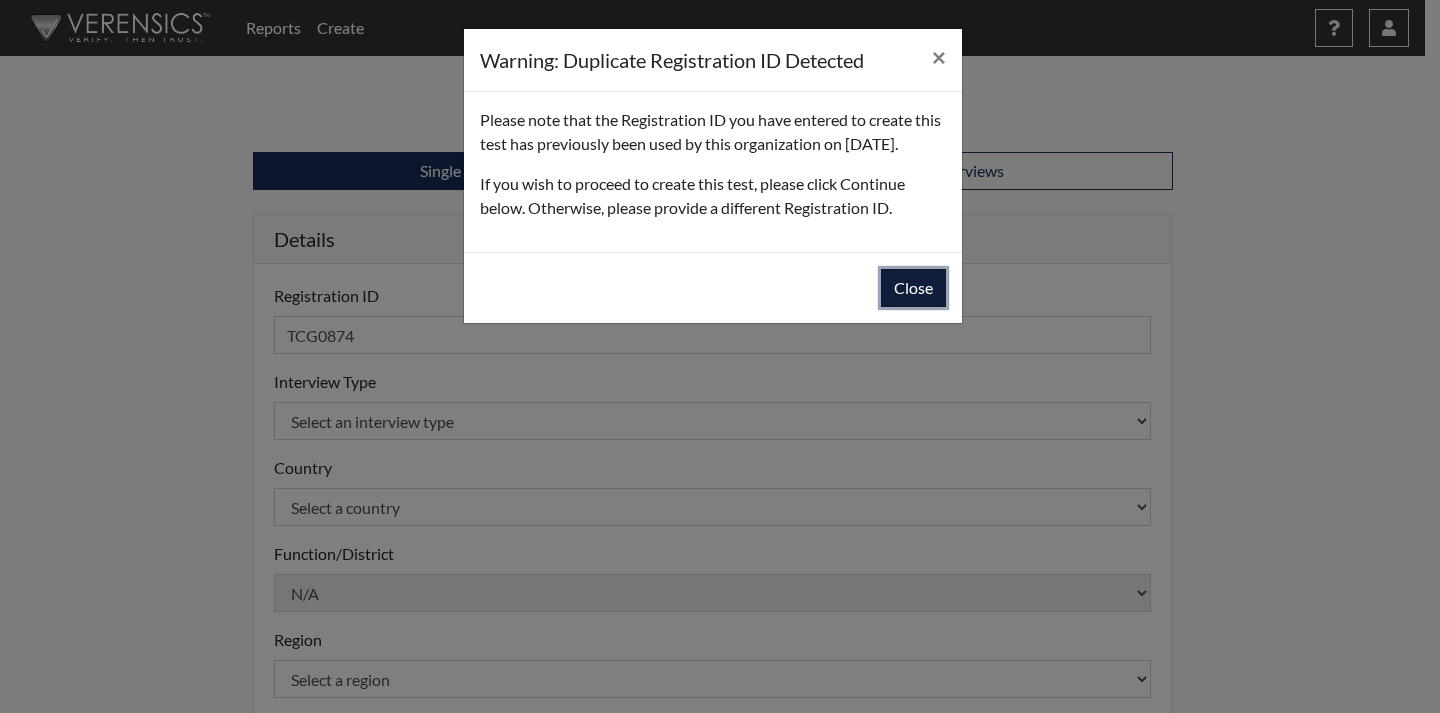click on "Close" at bounding box center [913, 288] 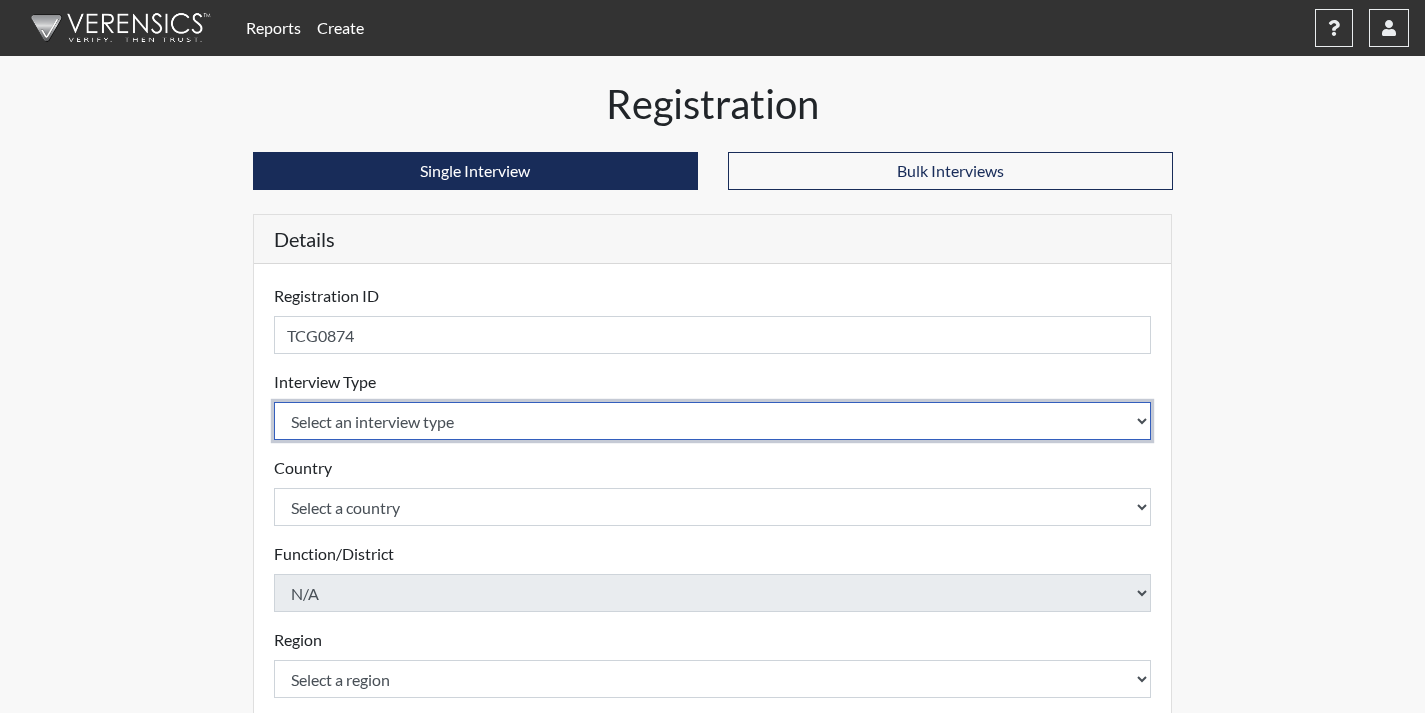 click on "Select an interview type  Corrections Pre-Employment" at bounding box center [713, 421] 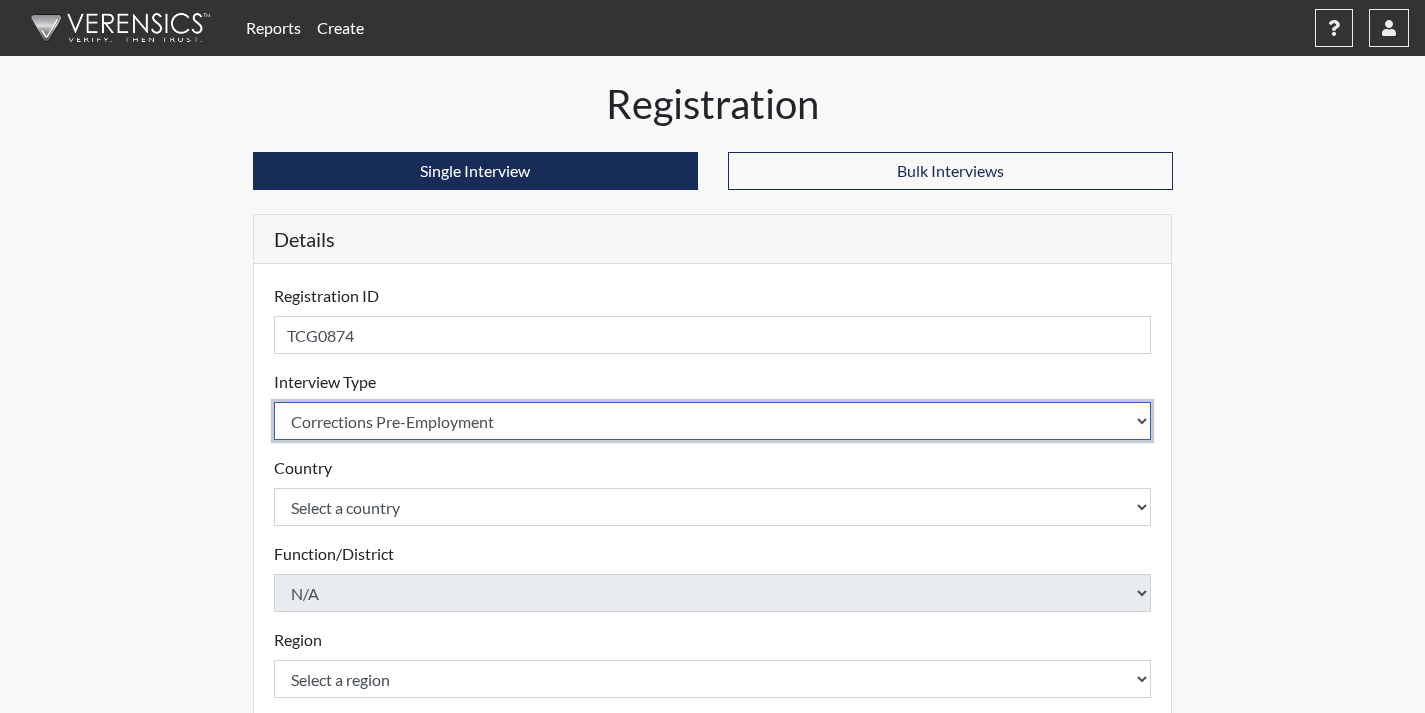 click on "Select an interview type  Corrections Pre-Employment" at bounding box center [713, 421] 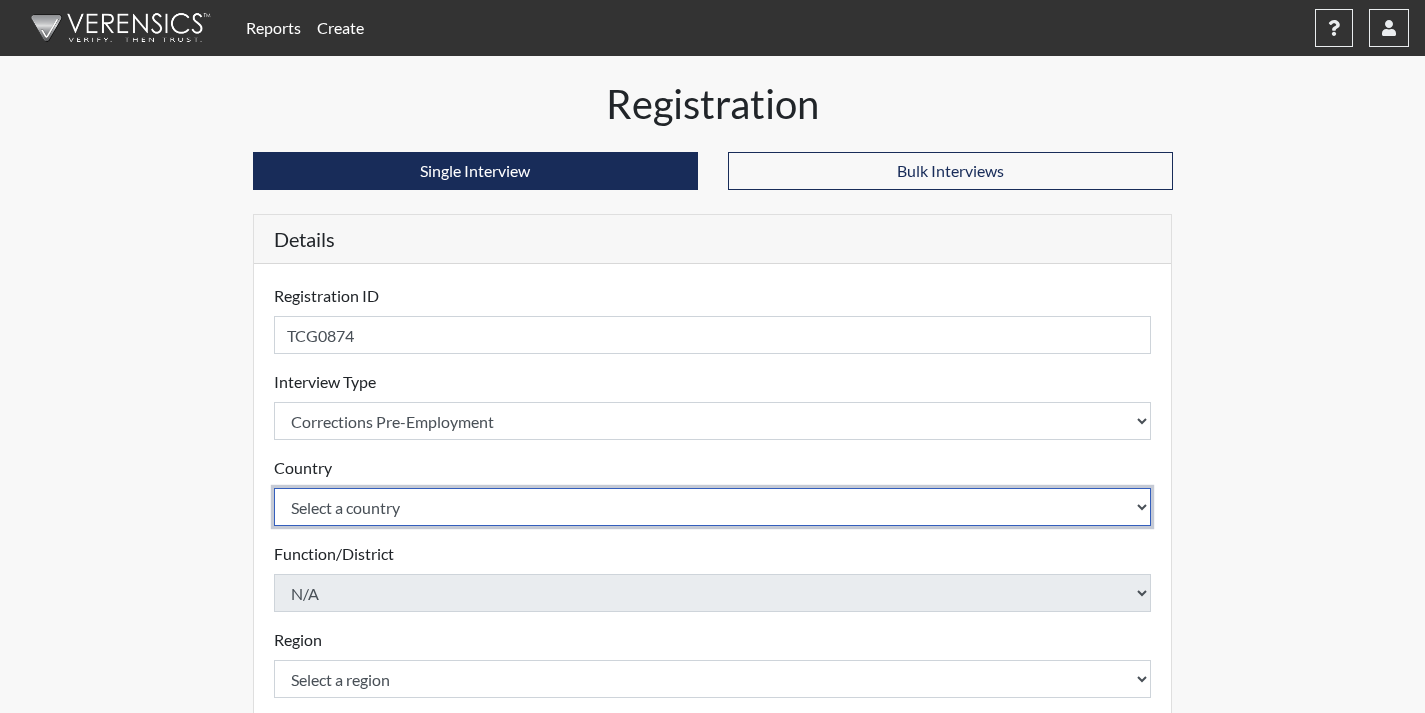 click on "Select a country  United States   Mexico" at bounding box center [713, 507] 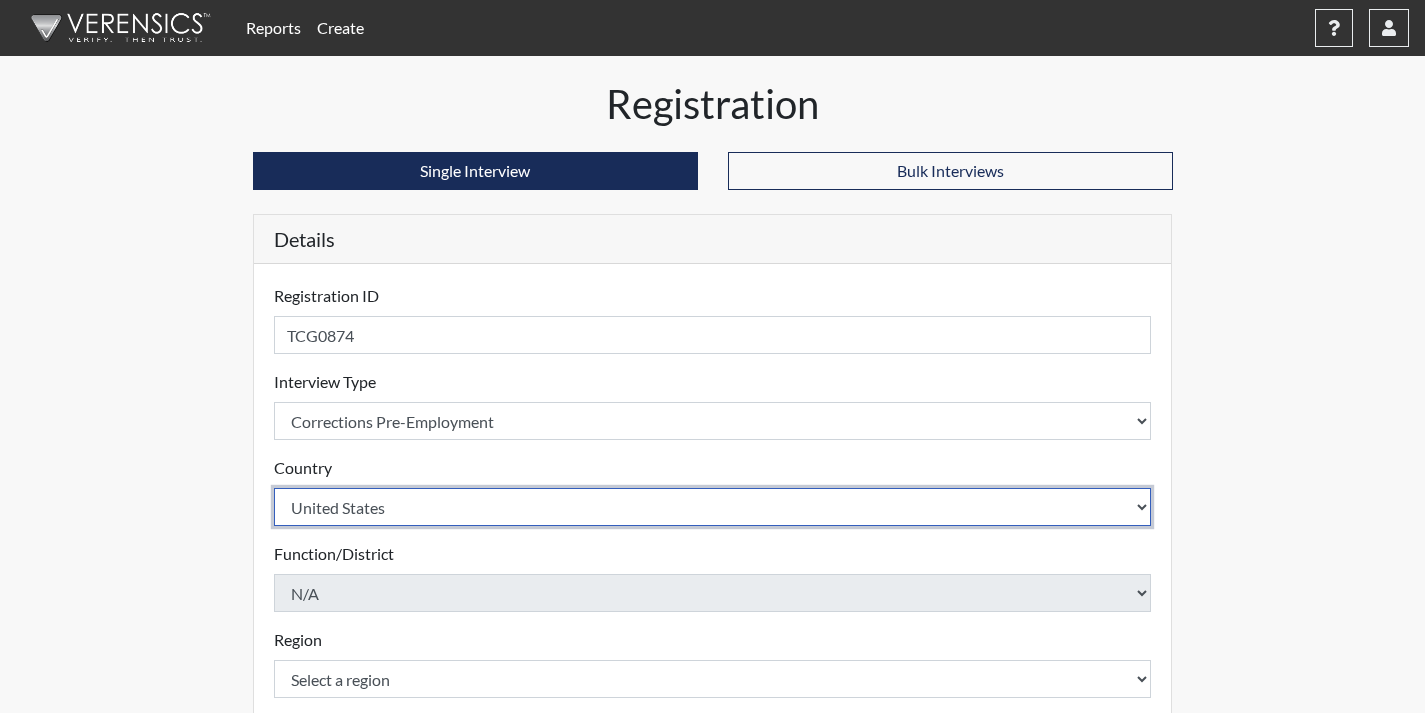 click on "Select a country  United States   Mexico" at bounding box center (713, 507) 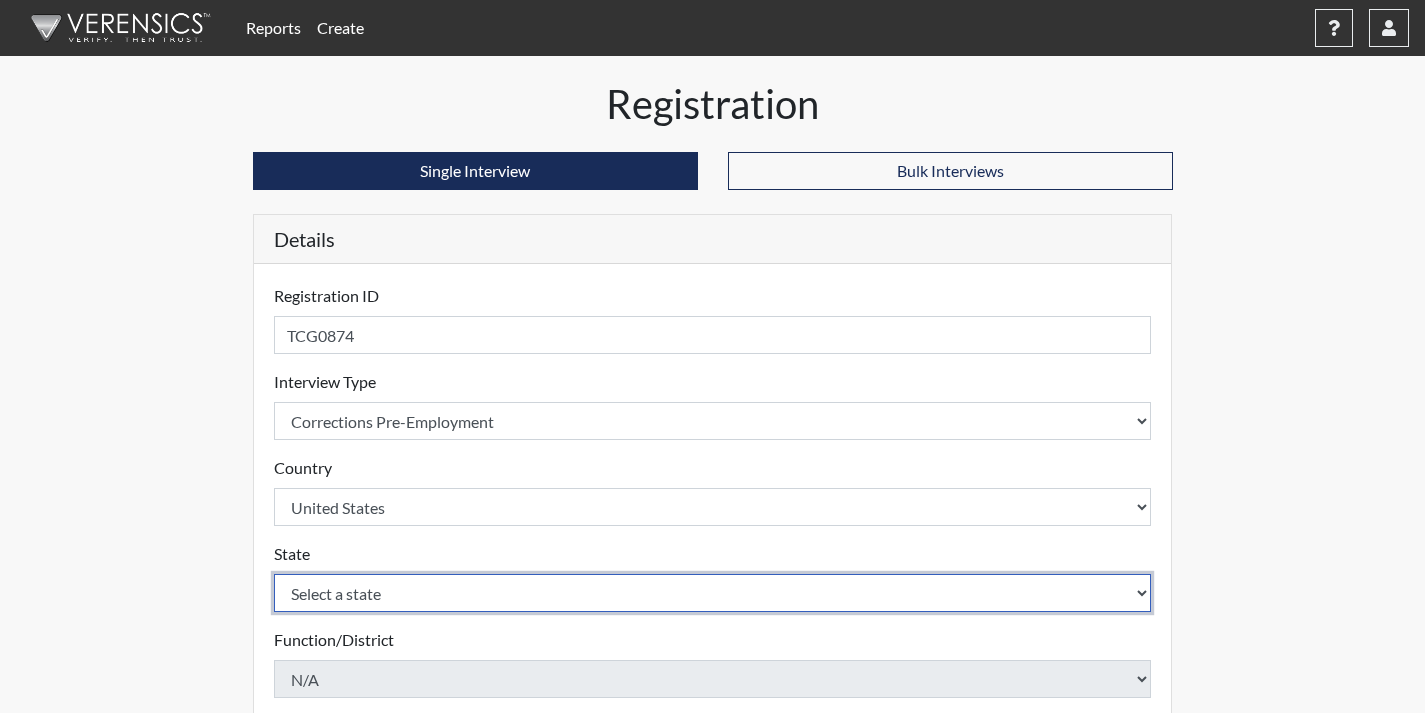 click on "Select a state  Alabama   Alaska   Arizona   Arkansas   California   Colorado   Connecticut   Delaware   Florida   Georgia   Hawaii   Idaho   Illinois   Indiana   Iowa   Kansas   Kentucky   Louisiana   Maine   Maryland   Massachusetts   Michigan   Minnesota   Mississippi   Missouri   Montana   Nebraska   Nevada   New Hampshire   New Jersey   New Mexico   New York   North Carolina   North Dakota   Ohio   Oklahoma   Oregon   Pennsylvania   Rhode Island   South Carolina   South Dakota   Tennessee   Texas   Utah   Vermont   Virginia   Washington   West Virginia   Wisconsin   Wyoming" at bounding box center [713, 593] 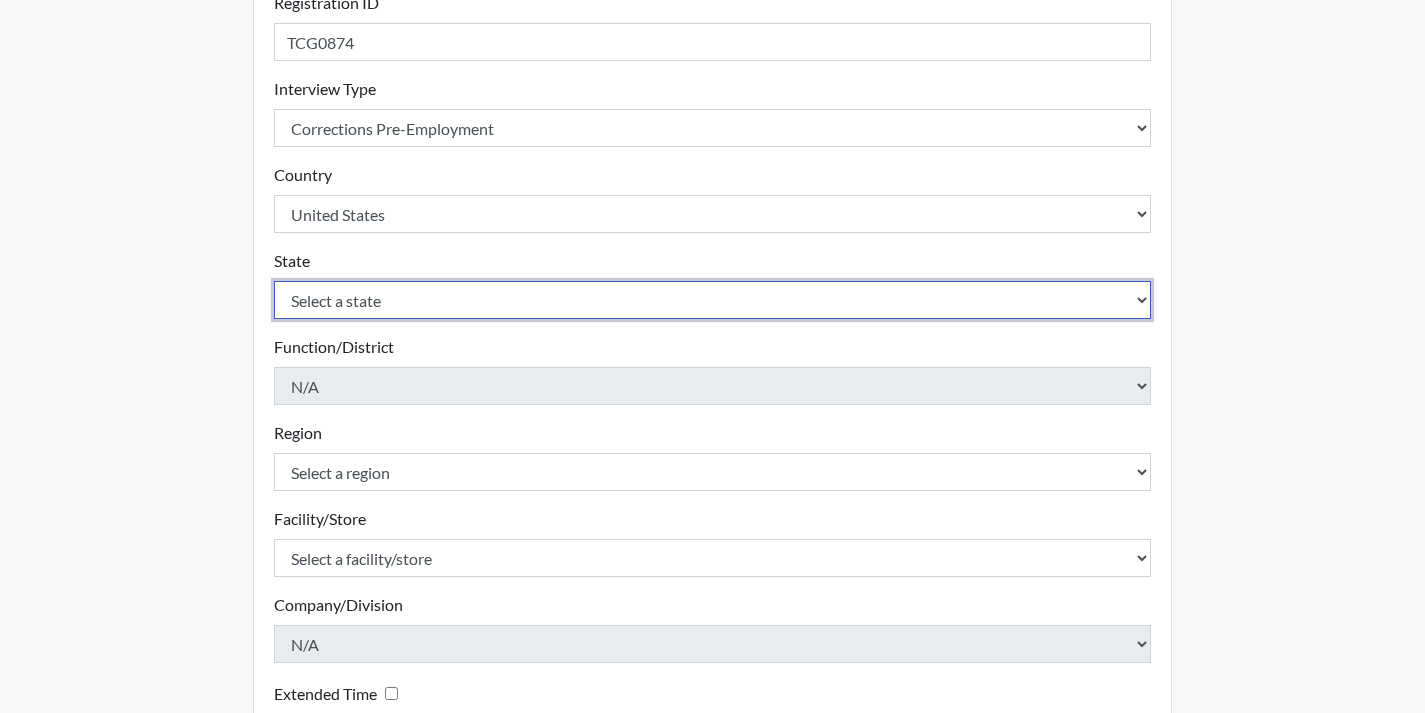 scroll, scrollTop: 300, scrollLeft: 0, axis: vertical 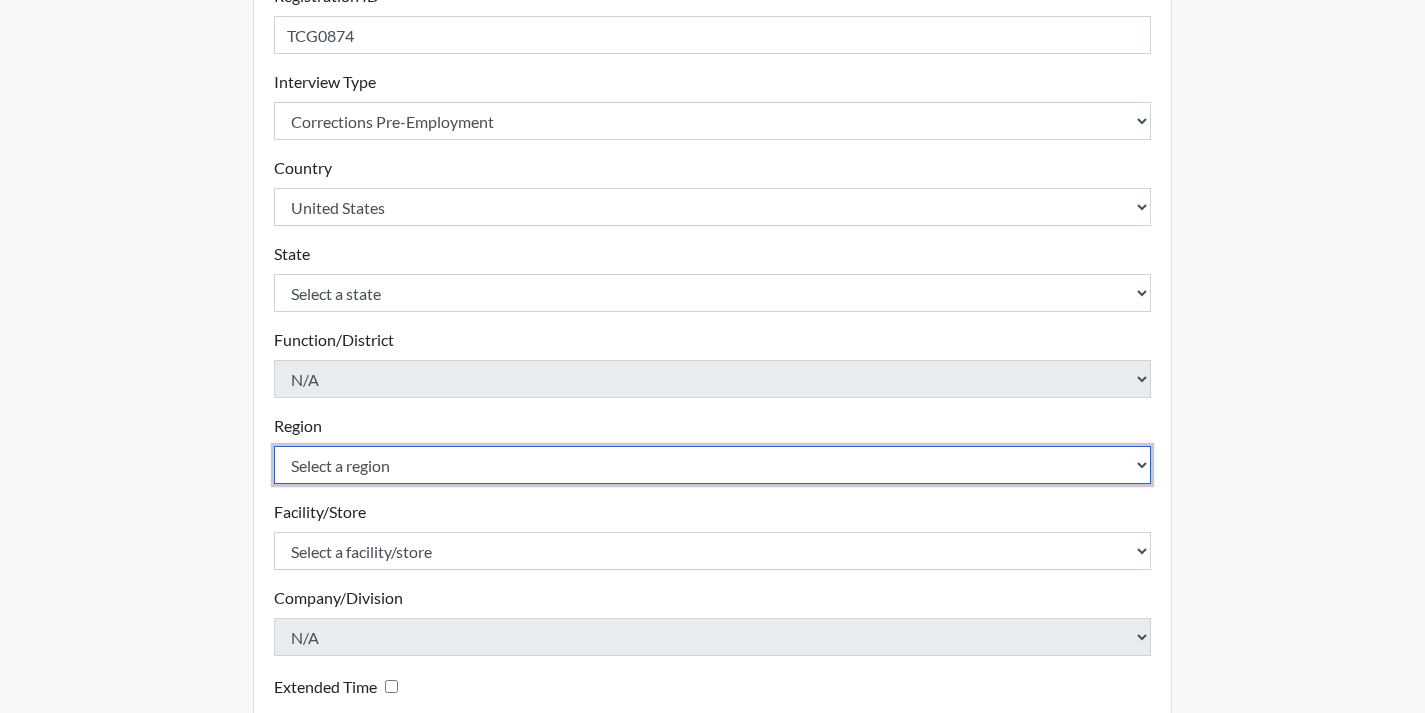 click on "Select a region  Southeast [REGION]" at bounding box center [713, 465] 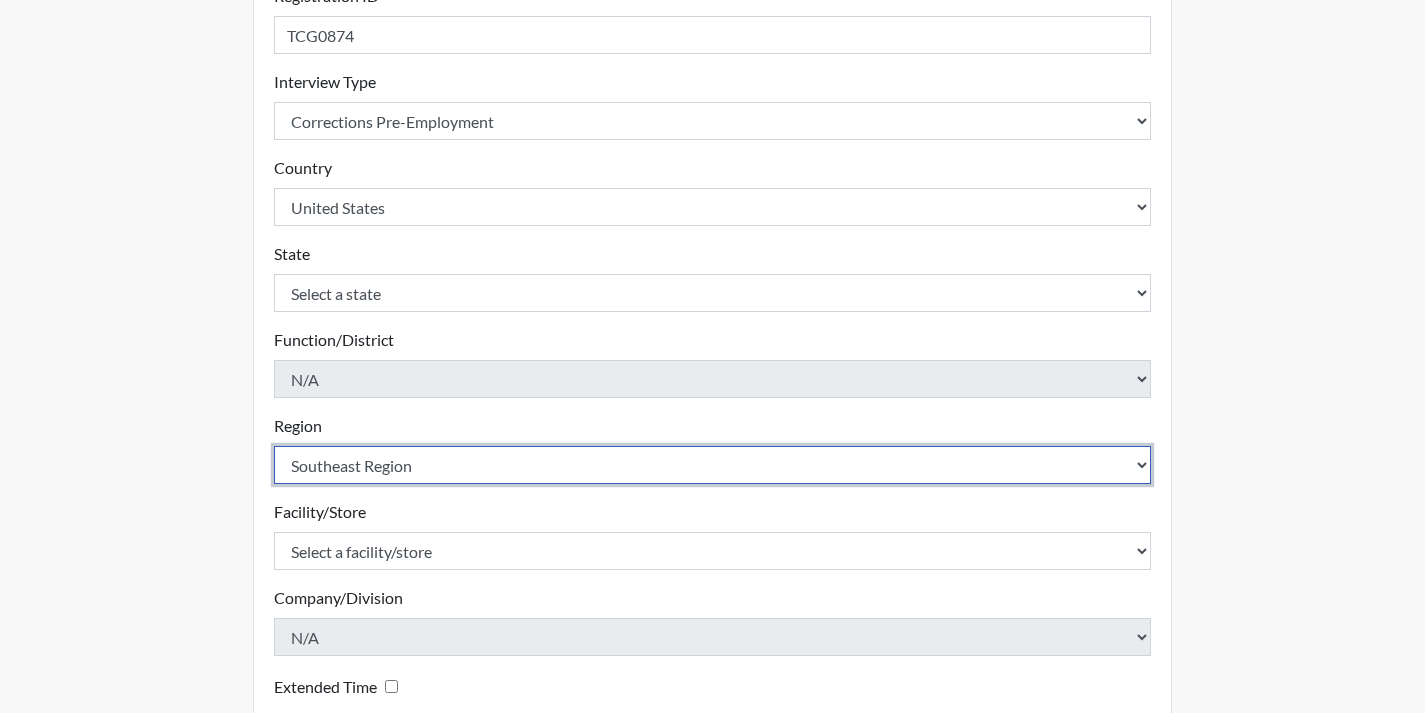 click on "Select a region  Southeast [REGION]" at bounding box center [713, 465] 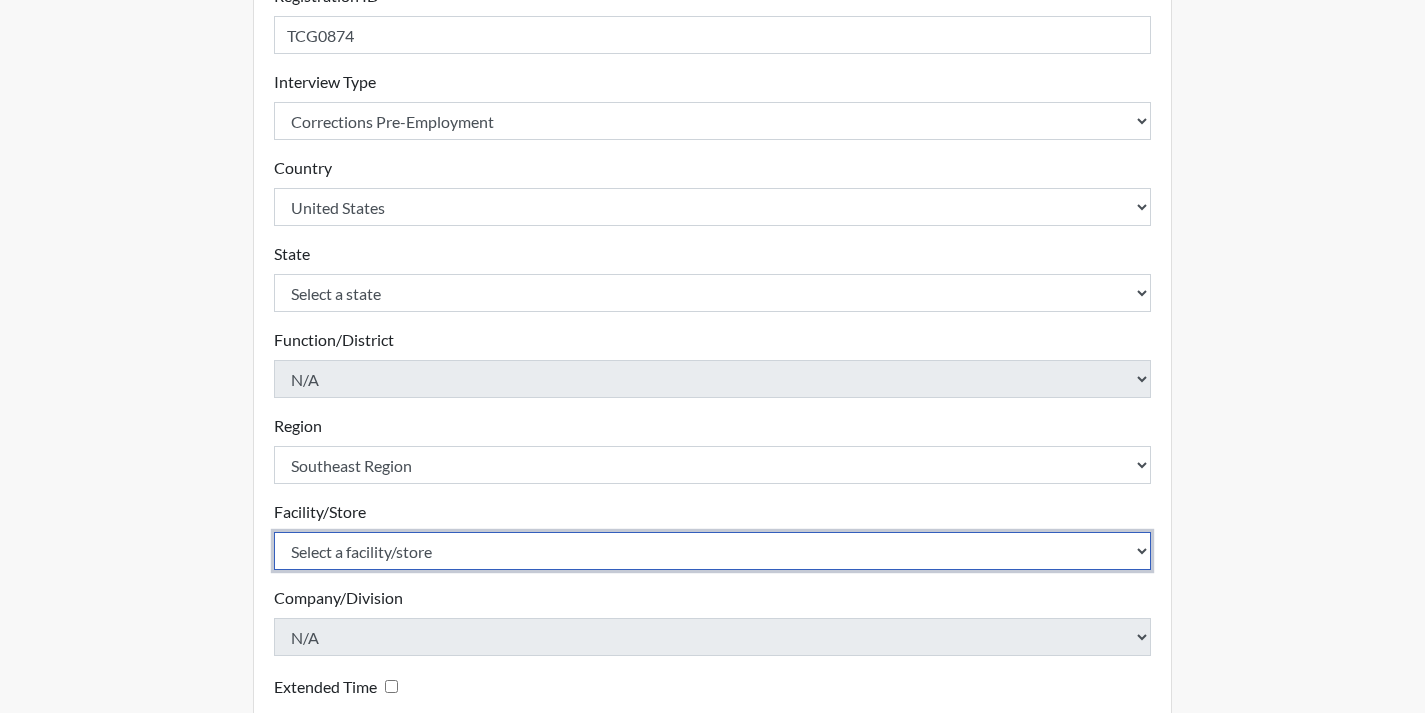 click on "Select a facility/store  Women's PDC" at bounding box center [713, 551] 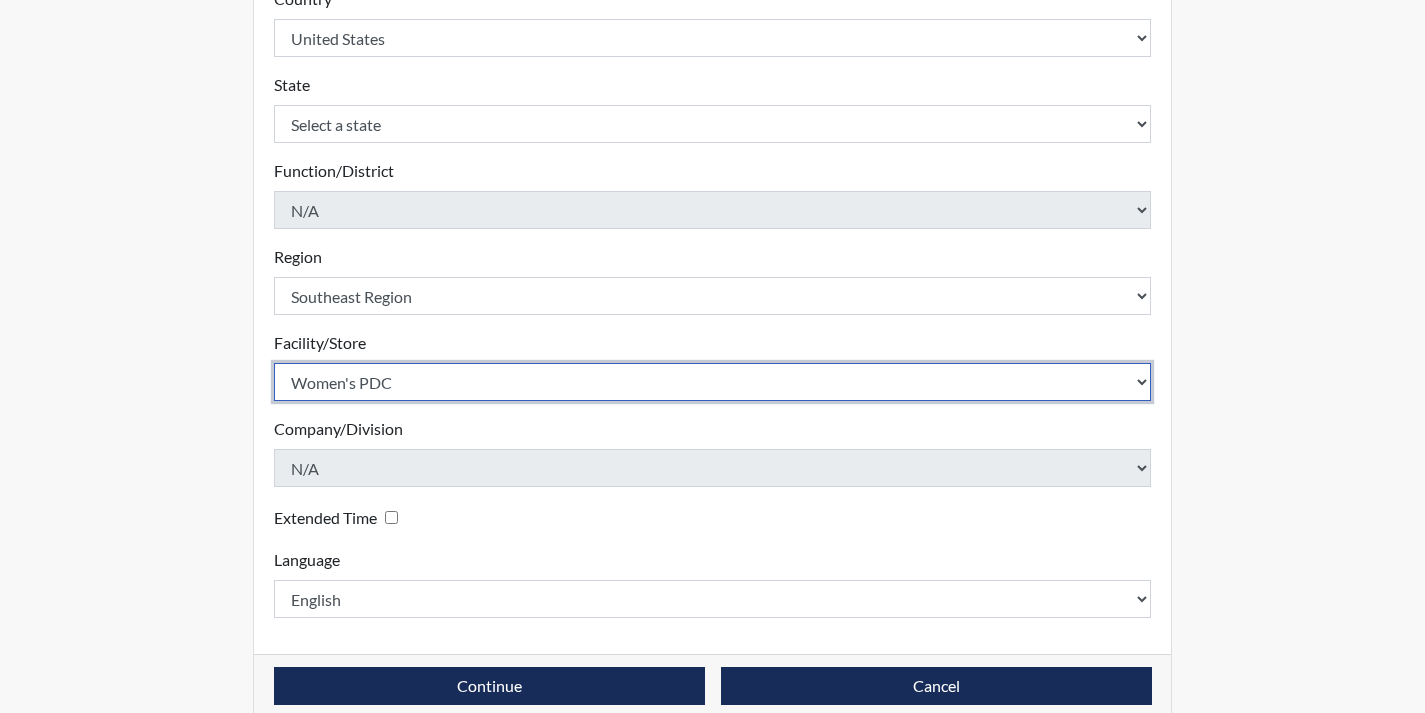 scroll, scrollTop: 498, scrollLeft: 0, axis: vertical 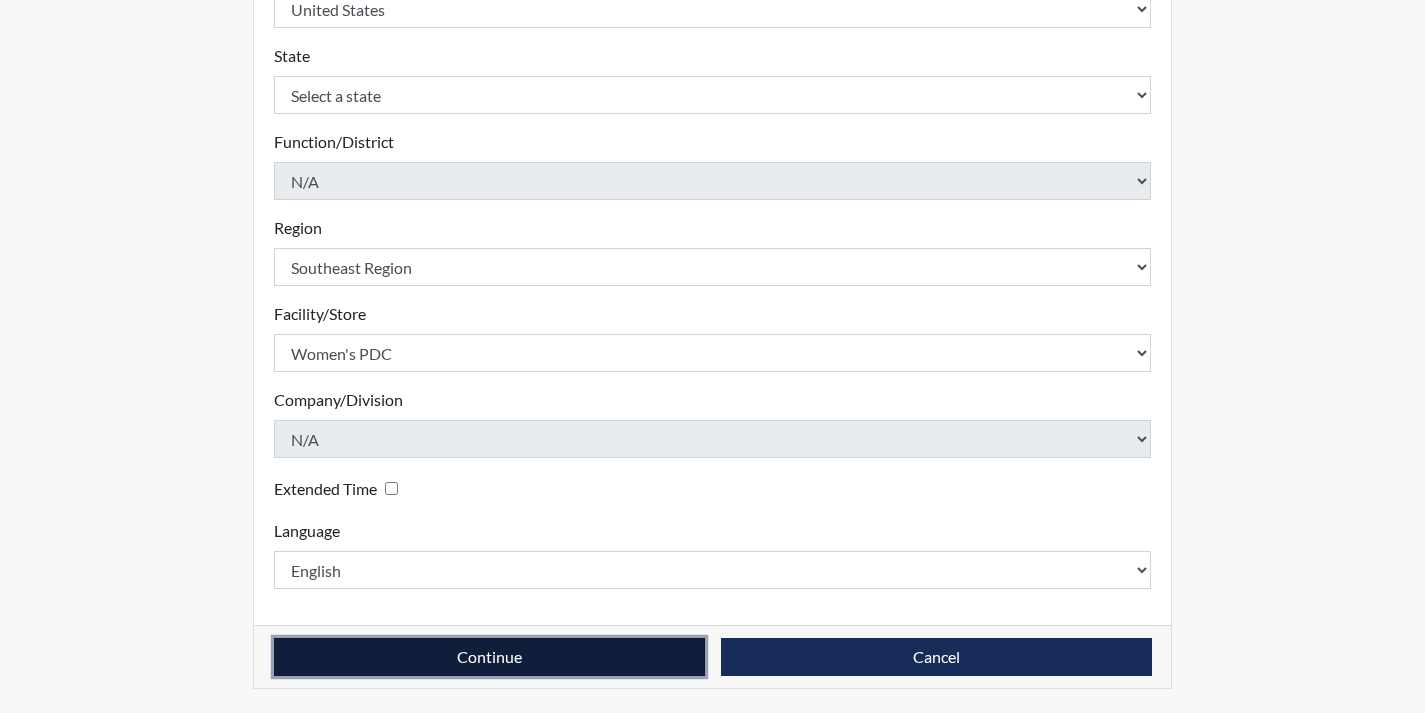 click on "Continue" at bounding box center (489, 657) 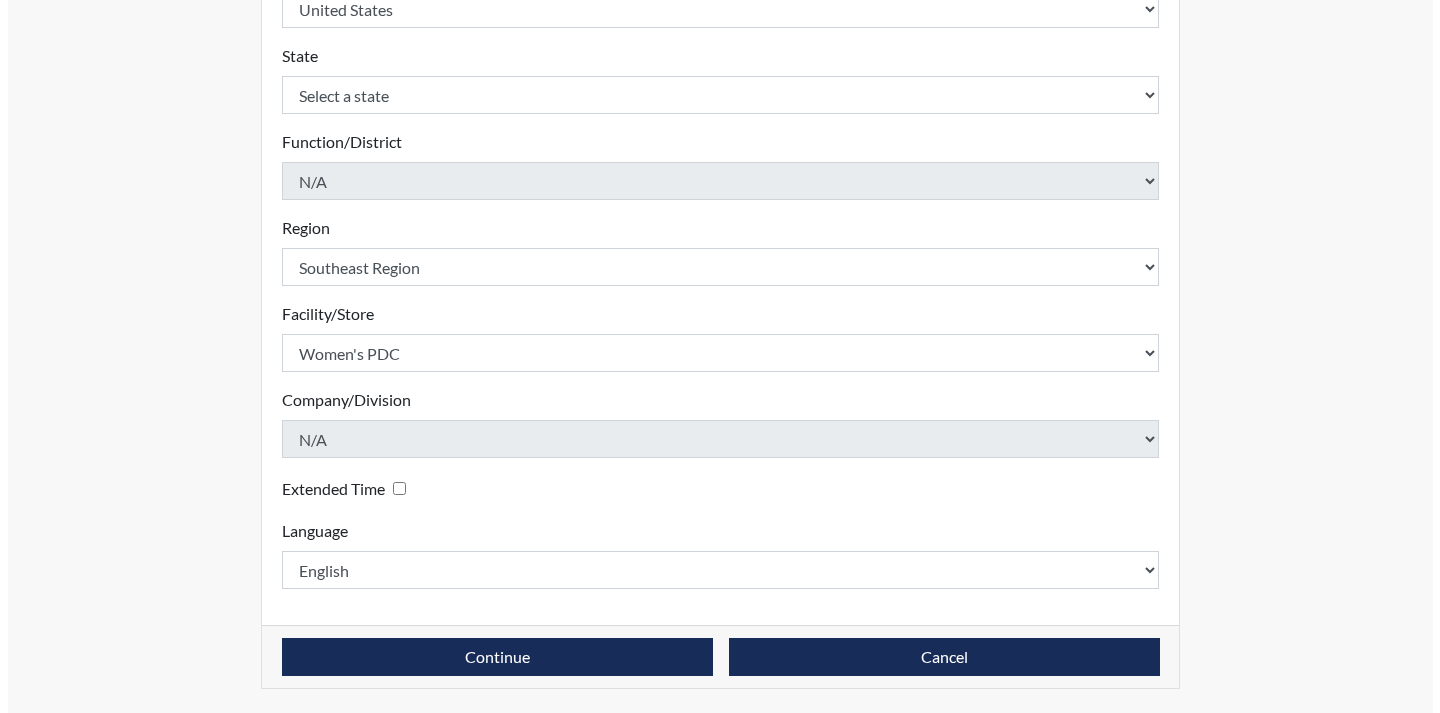 scroll, scrollTop: 0, scrollLeft: 0, axis: both 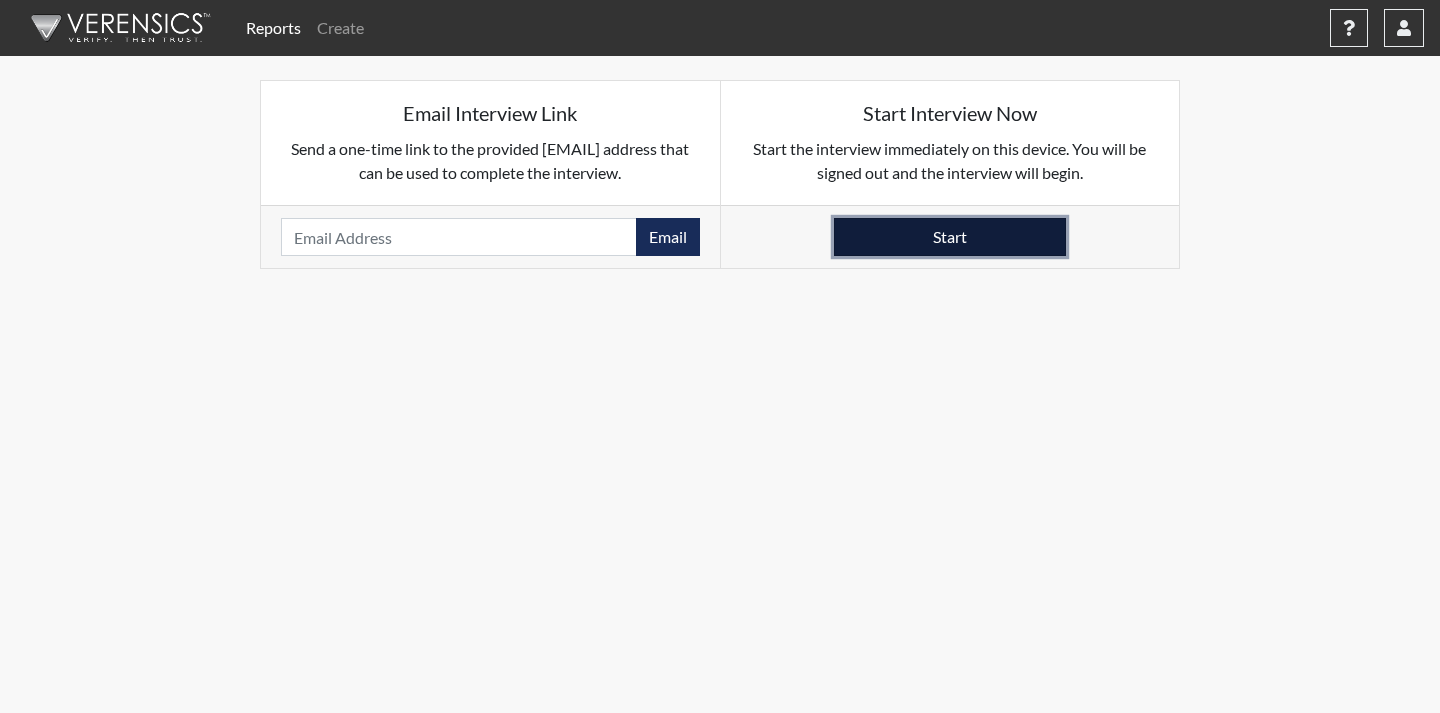 click on "Start" at bounding box center (950, 237) 